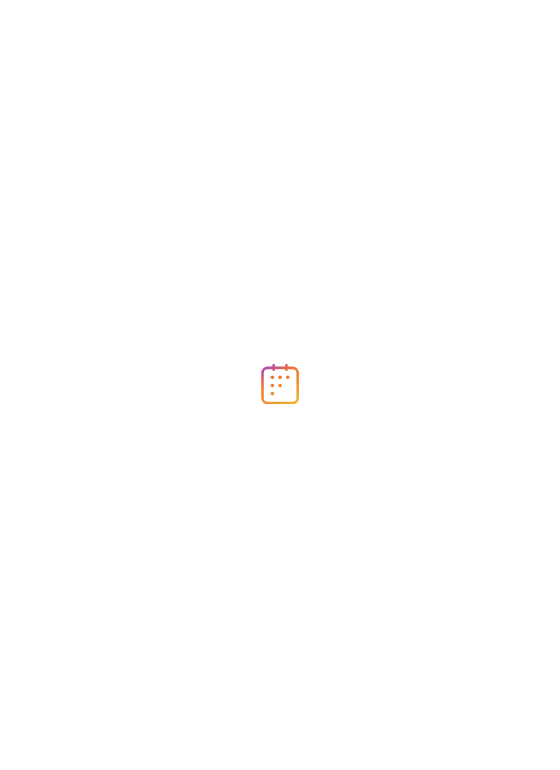 scroll, scrollTop: 0, scrollLeft: 0, axis: both 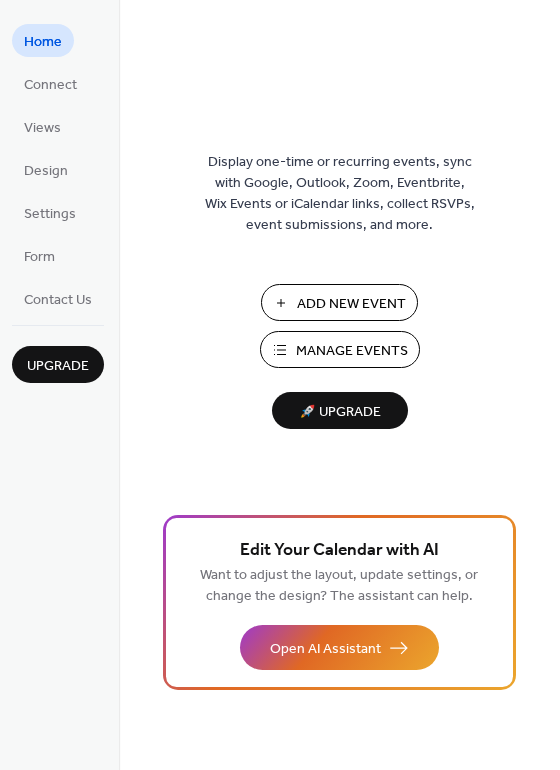 click on "Manage Events" at bounding box center [352, 351] 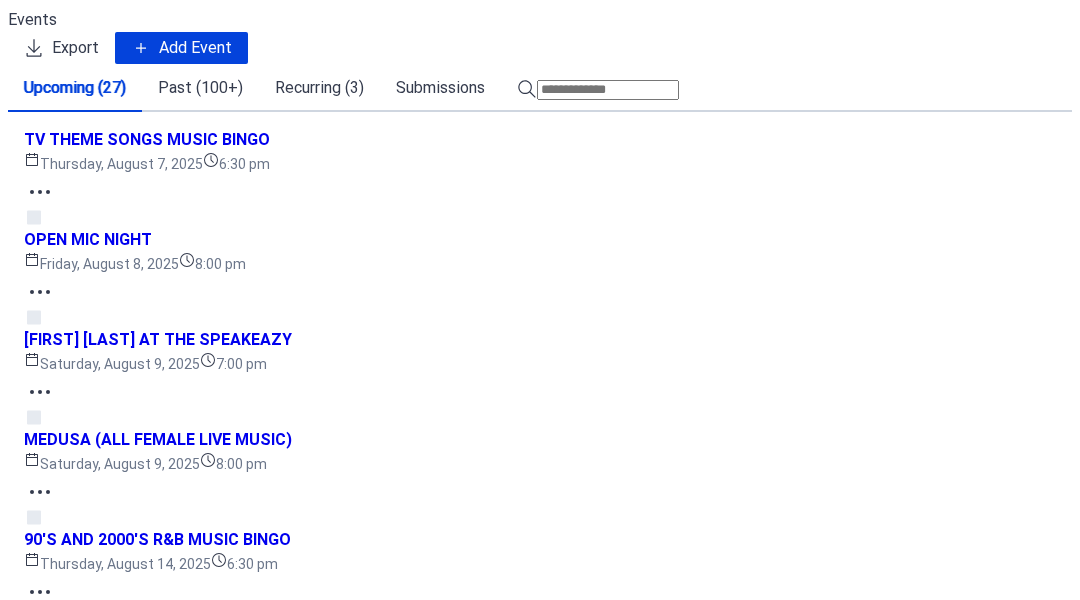 click 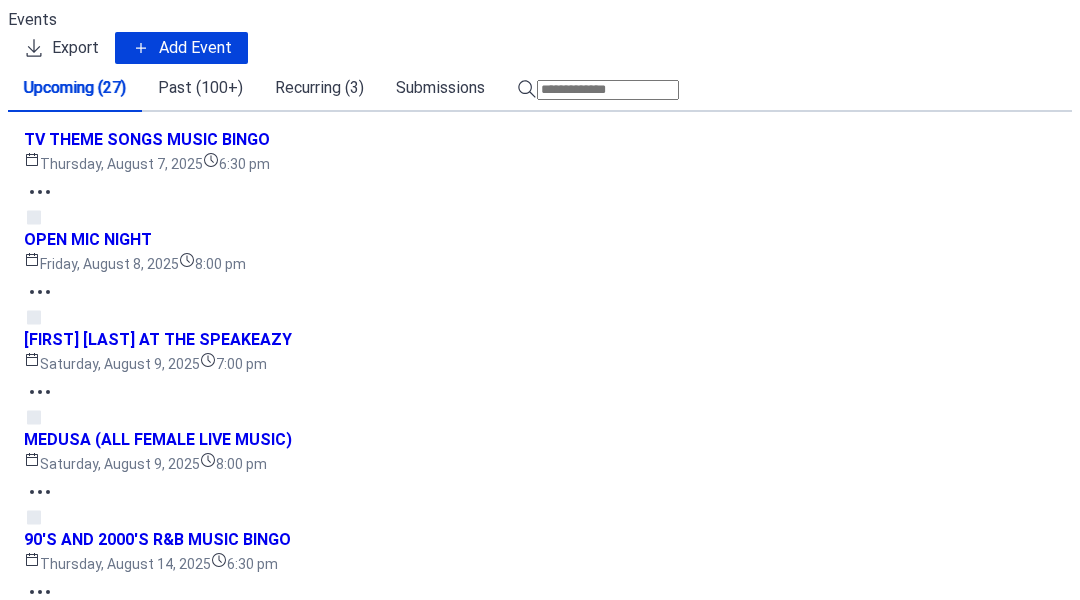 scroll, scrollTop: 0, scrollLeft: 0, axis: both 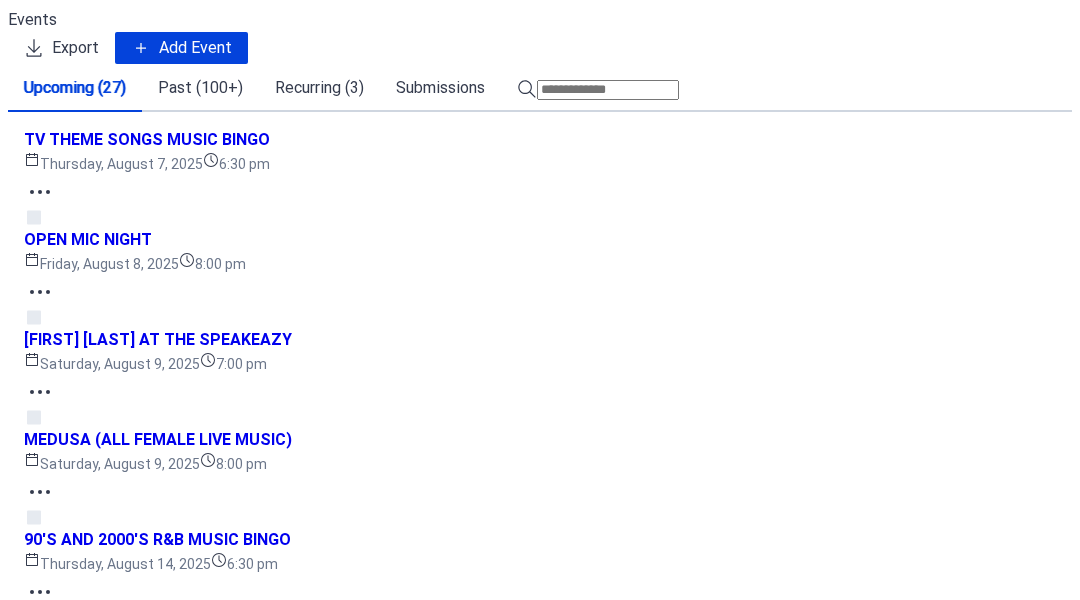 click 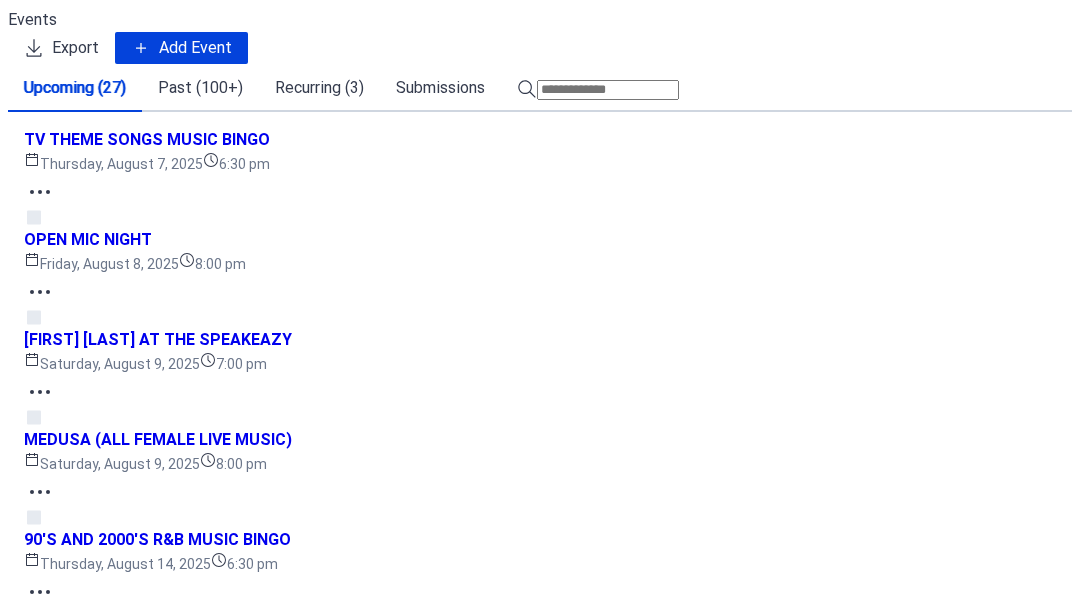 click on "4" at bounding box center (995, 3420) 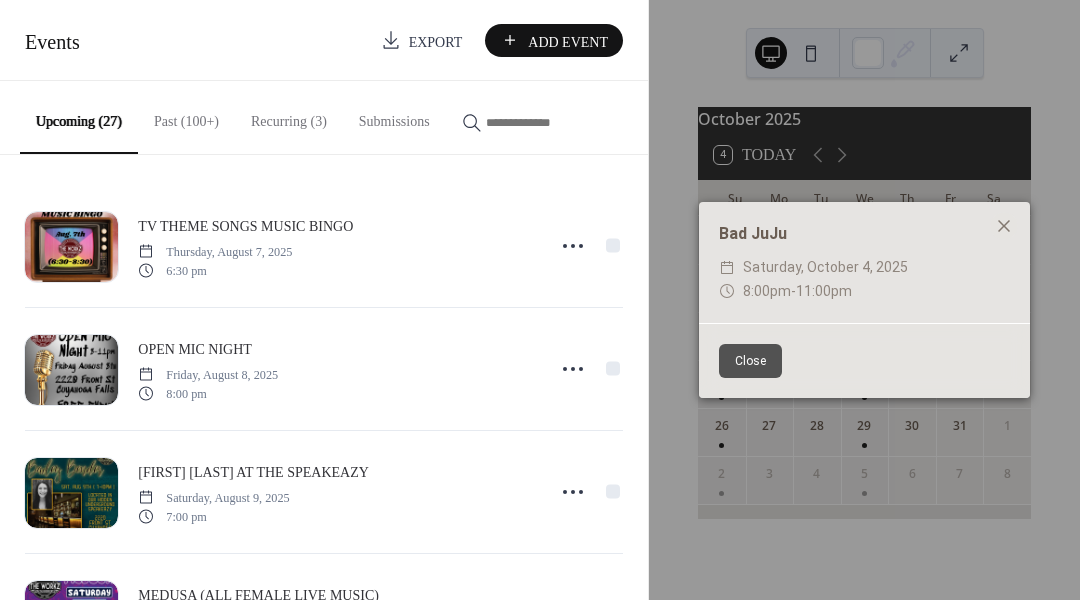 click on "Close" at bounding box center [750, 361] 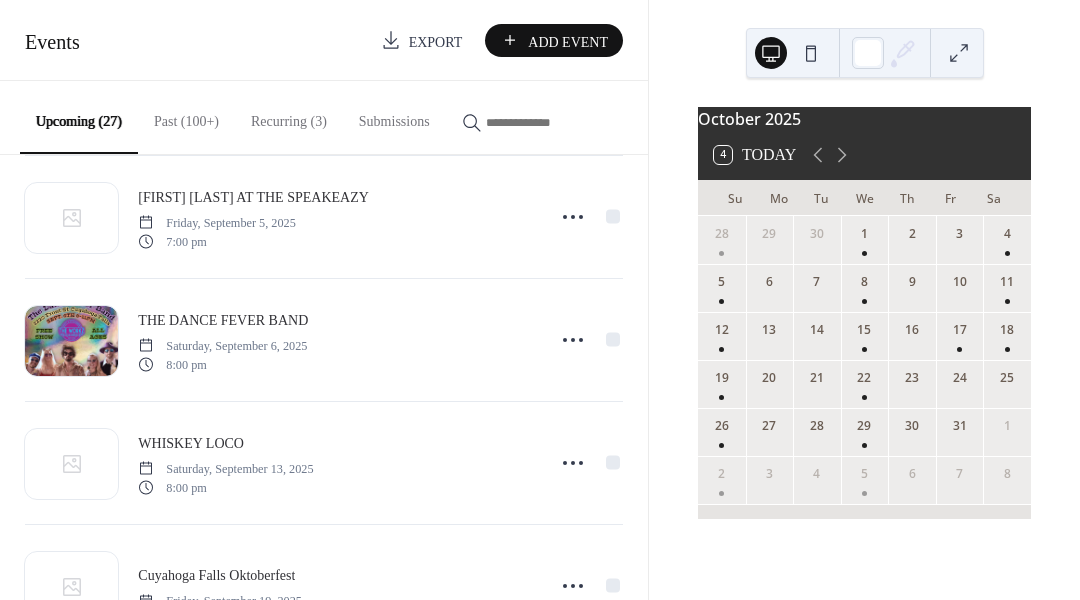scroll, scrollTop: 1890, scrollLeft: 0, axis: vertical 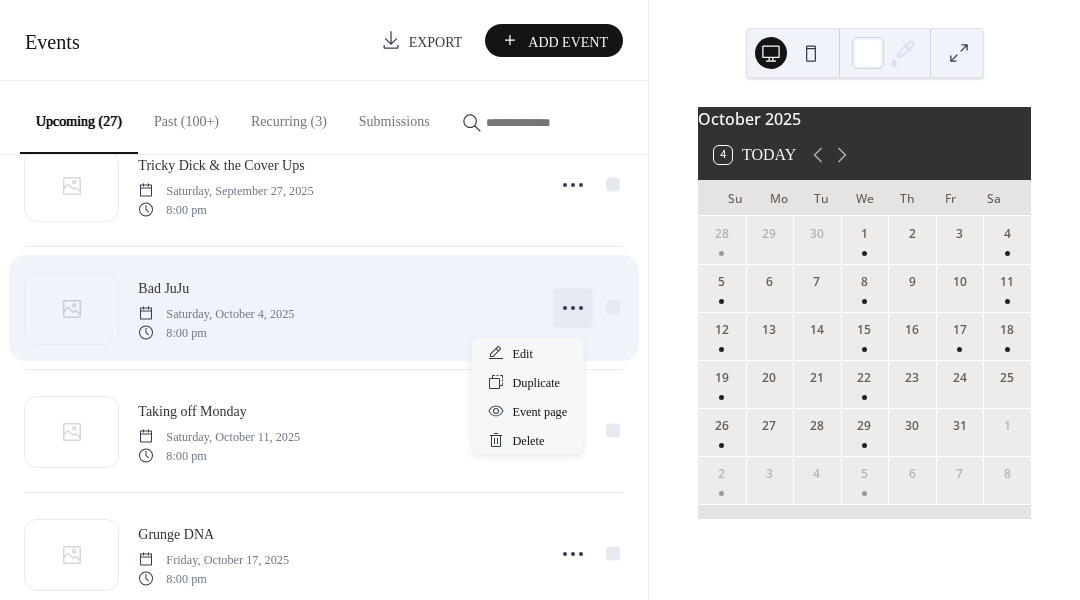 click 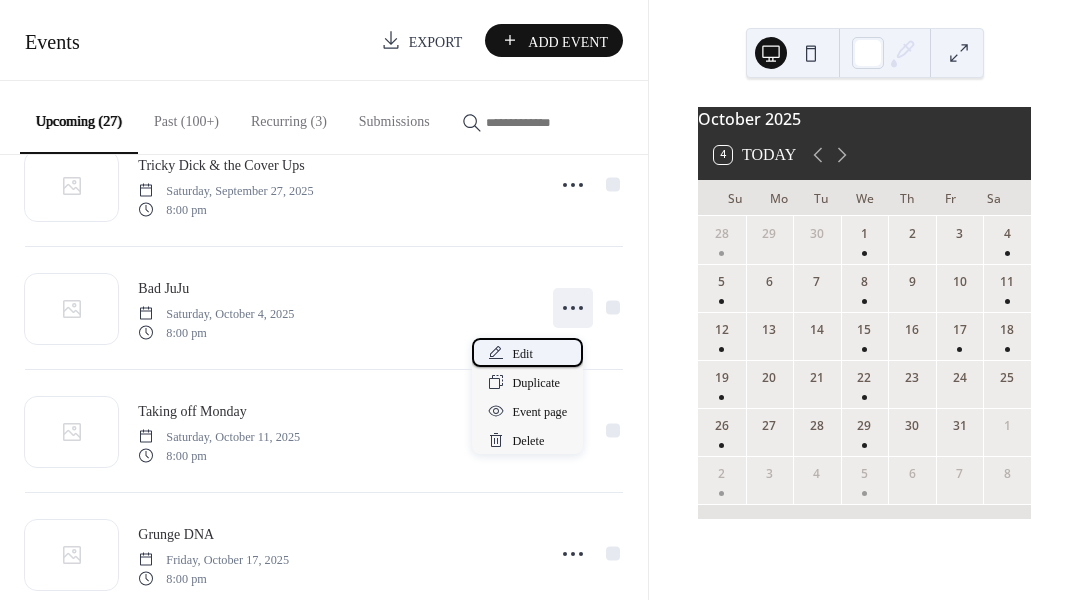 click on "Edit" at bounding box center (527, 352) 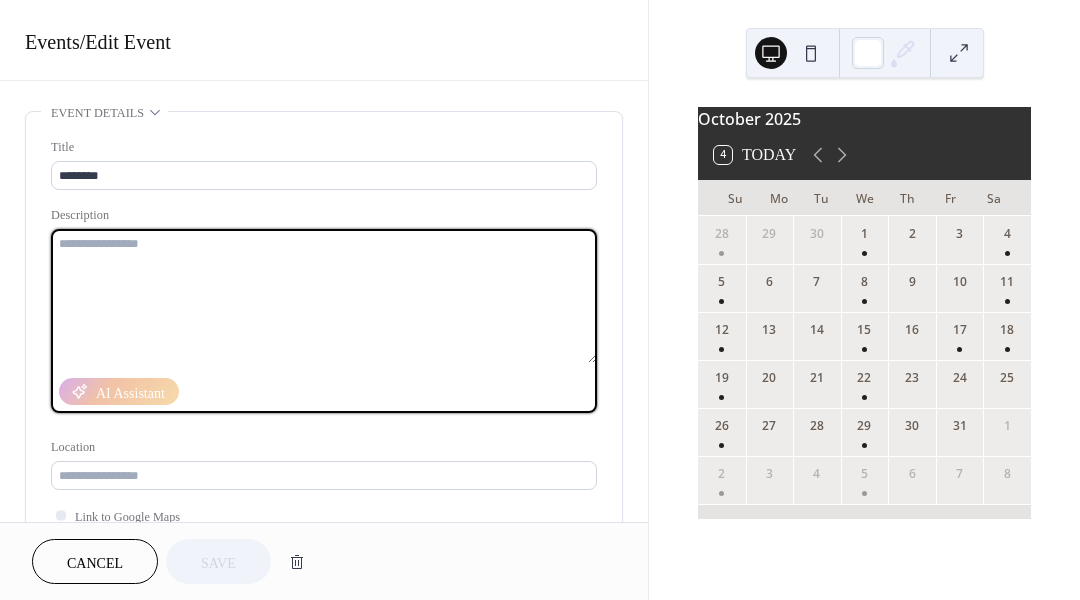click at bounding box center [324, 296] 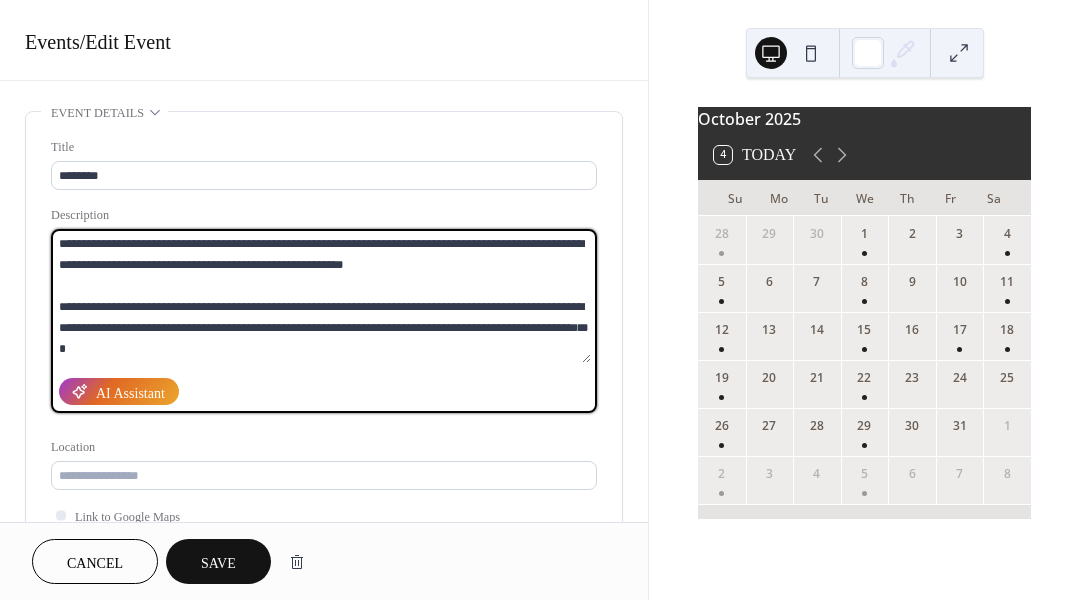 scroll, scrollTop: 102, scrollLeft: 0, axis: vertical 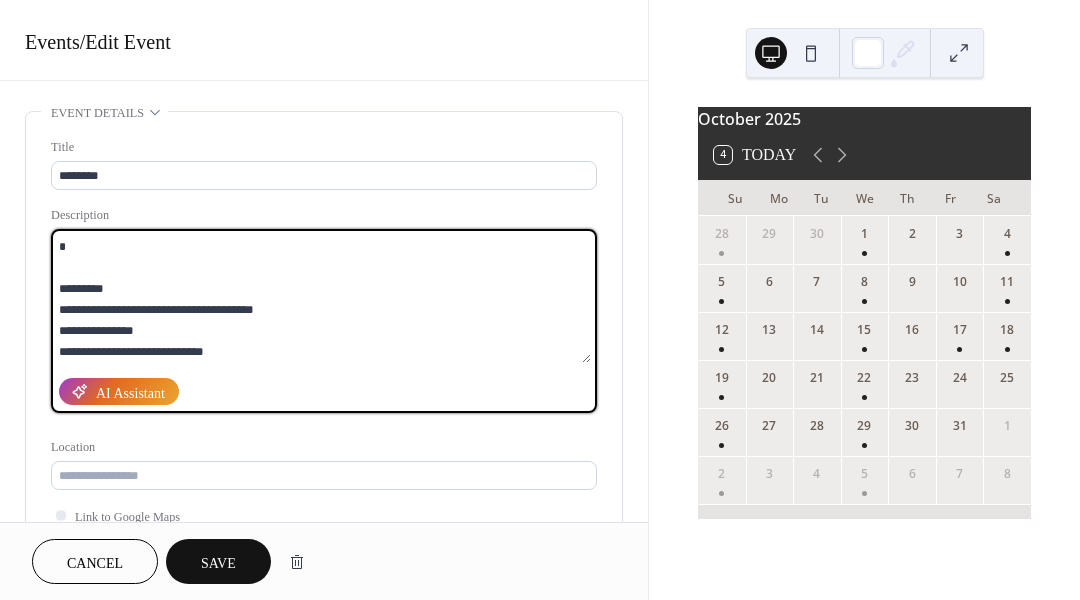 click on "**********" at bounding box center (321, 296) 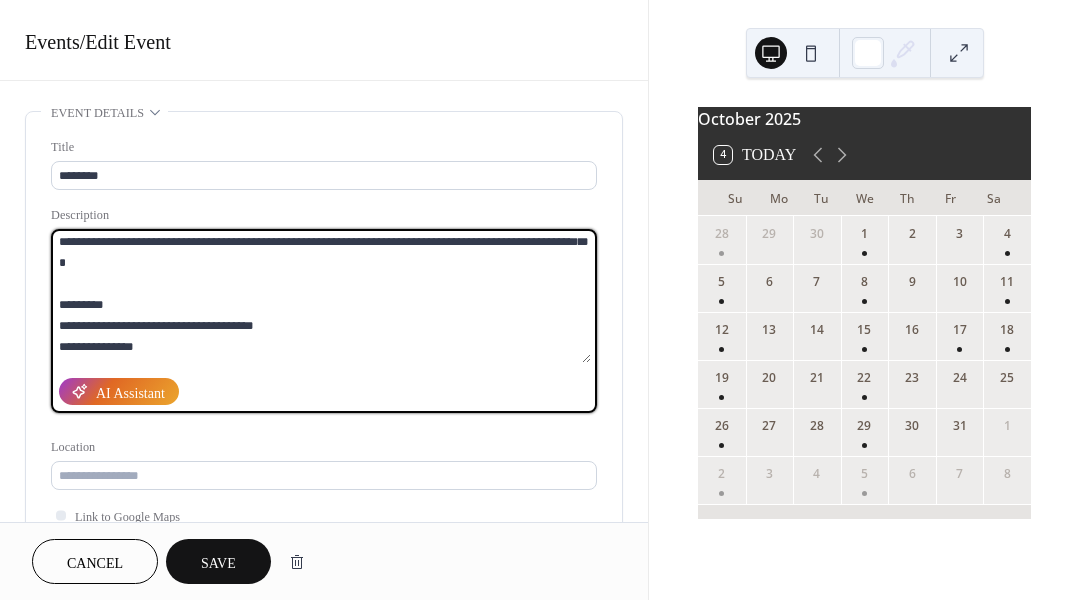 scroll, scrollTop: 2, scrollLeft: 0, axis: vertical 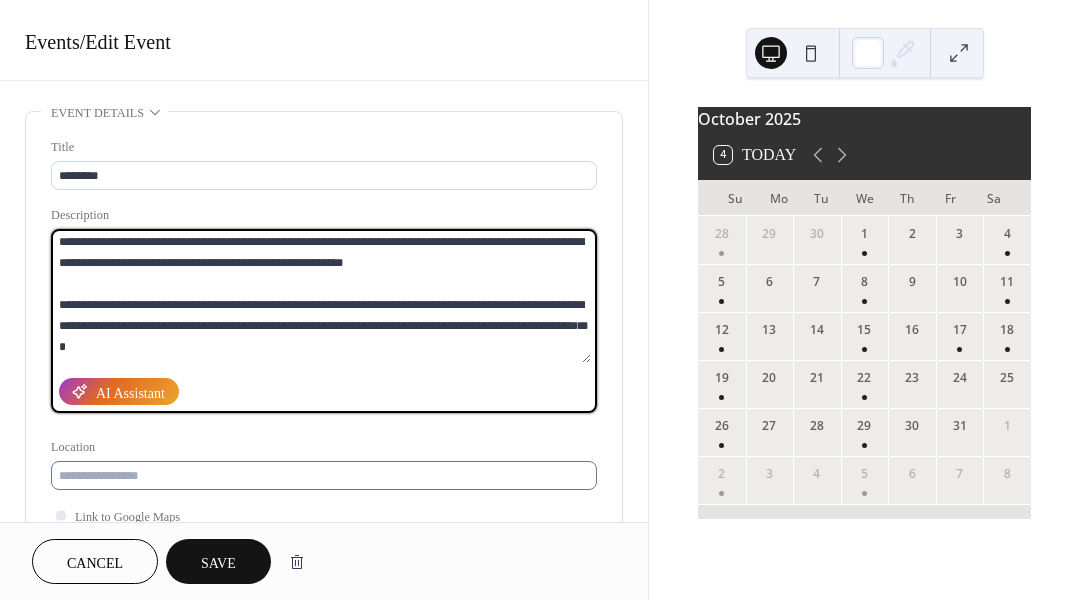 type on "**********" 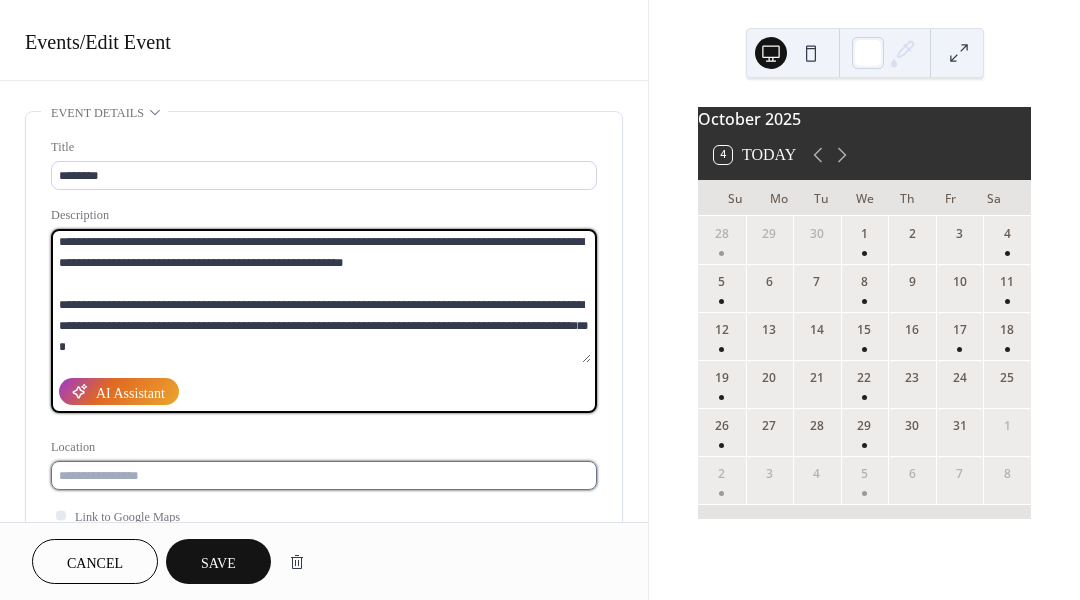click on "**********" at bounding box center [324, 370] 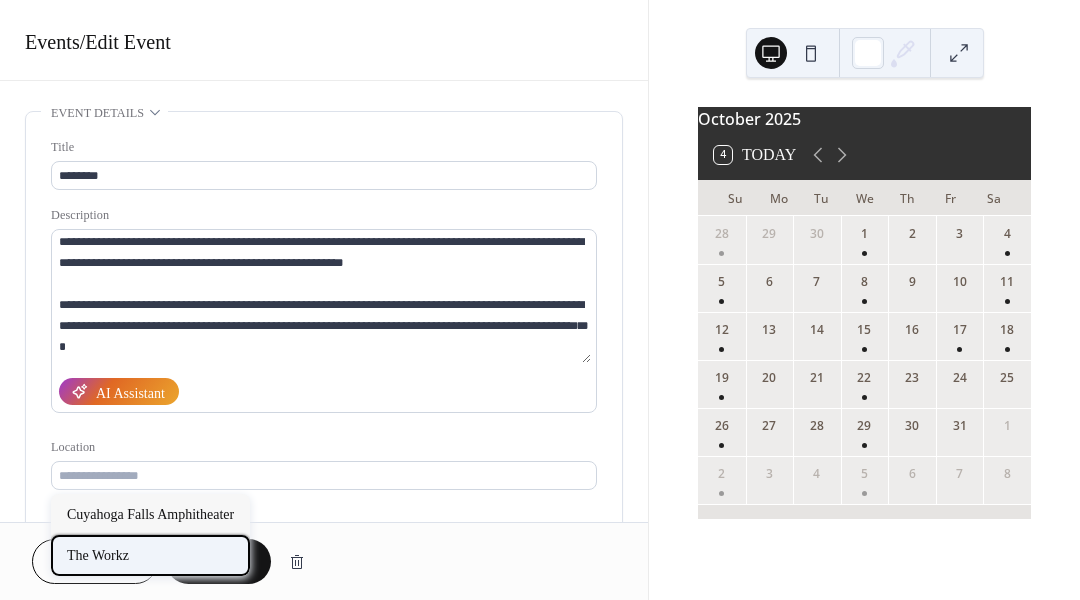 click on "The Workz" at bounding box center (150, 555) 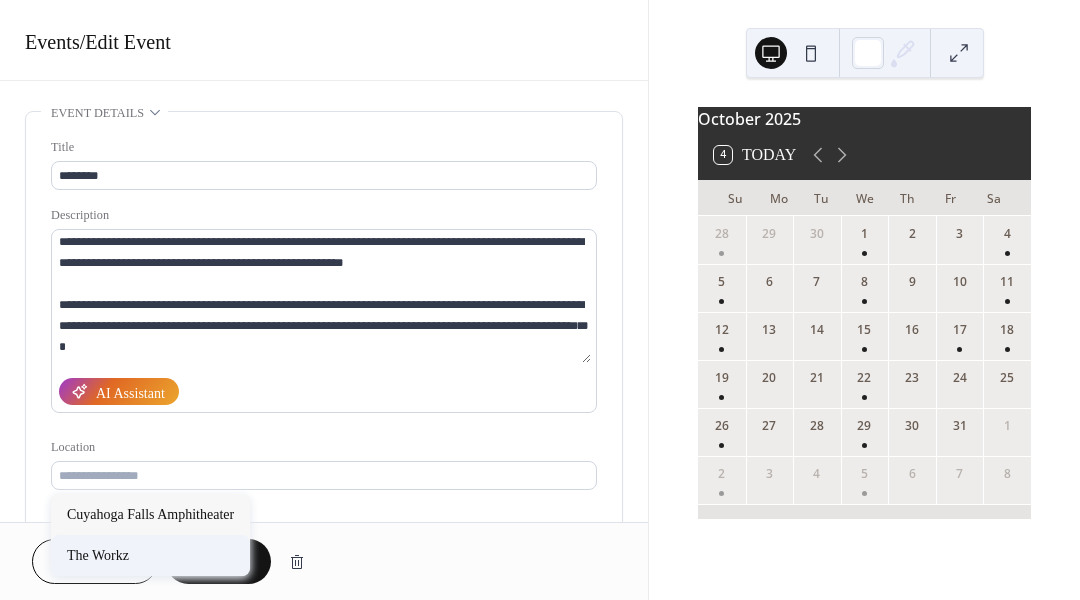 type on "*********" 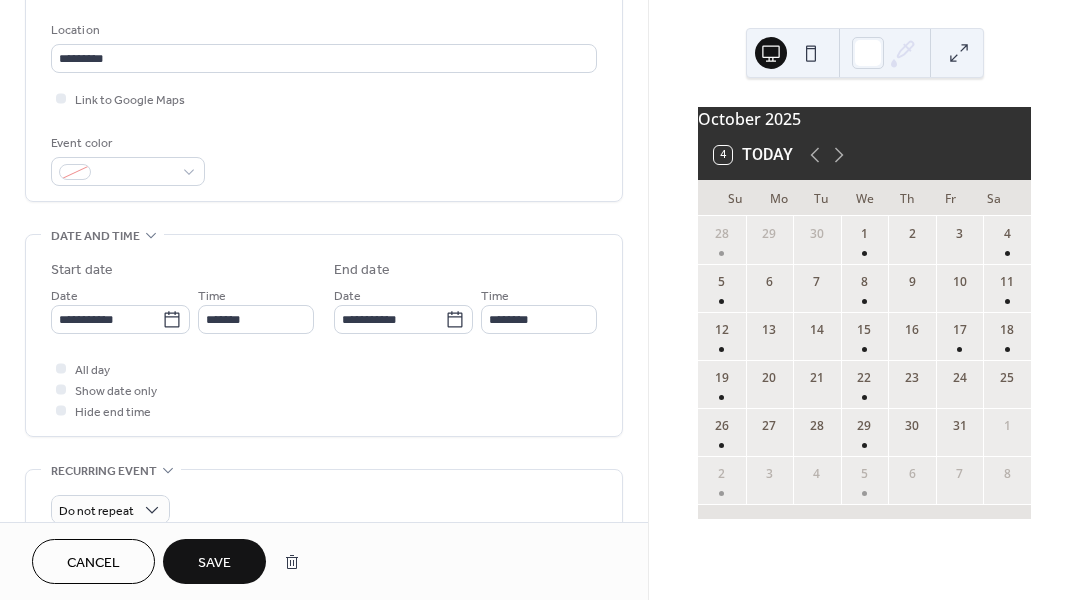 scroll, scrollTop: 420, scrollLeft: 0, axis: vertical 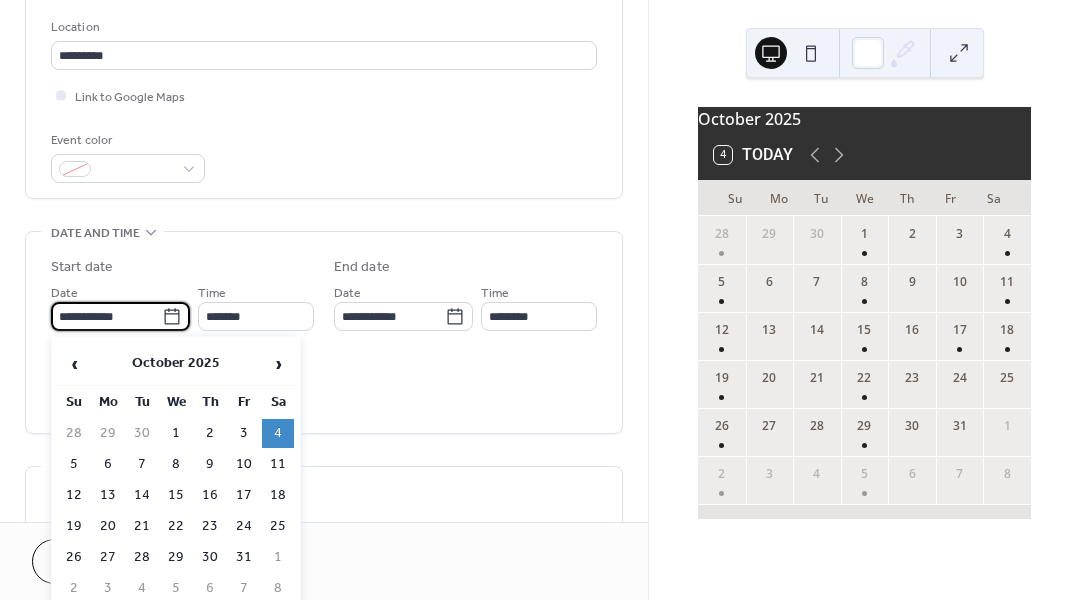 click on "**********" at bounding box center (106, 316) 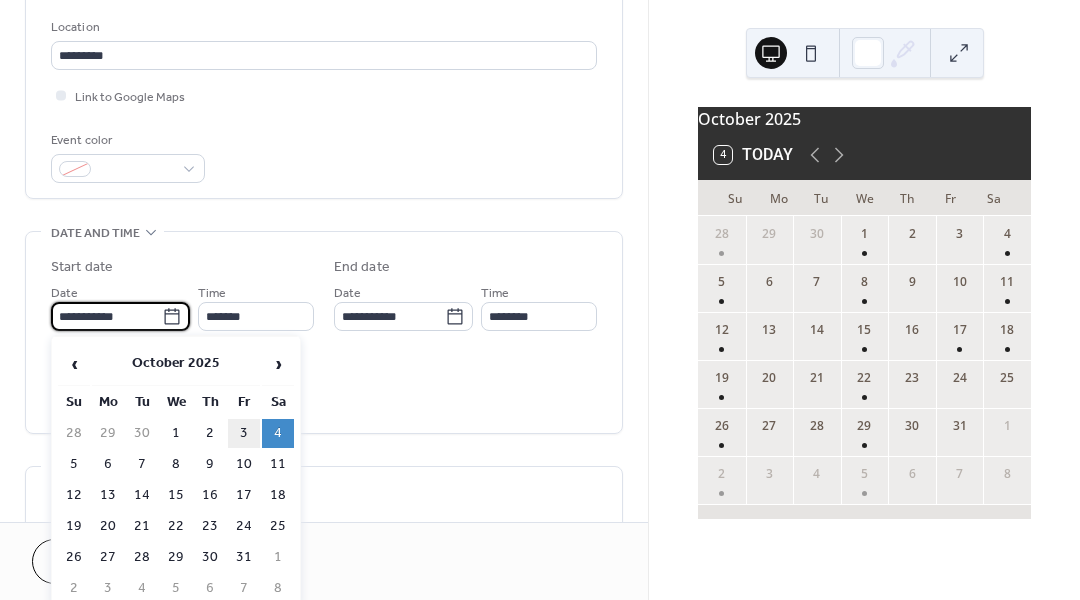 click on "3" at bounding box center (244, 433) 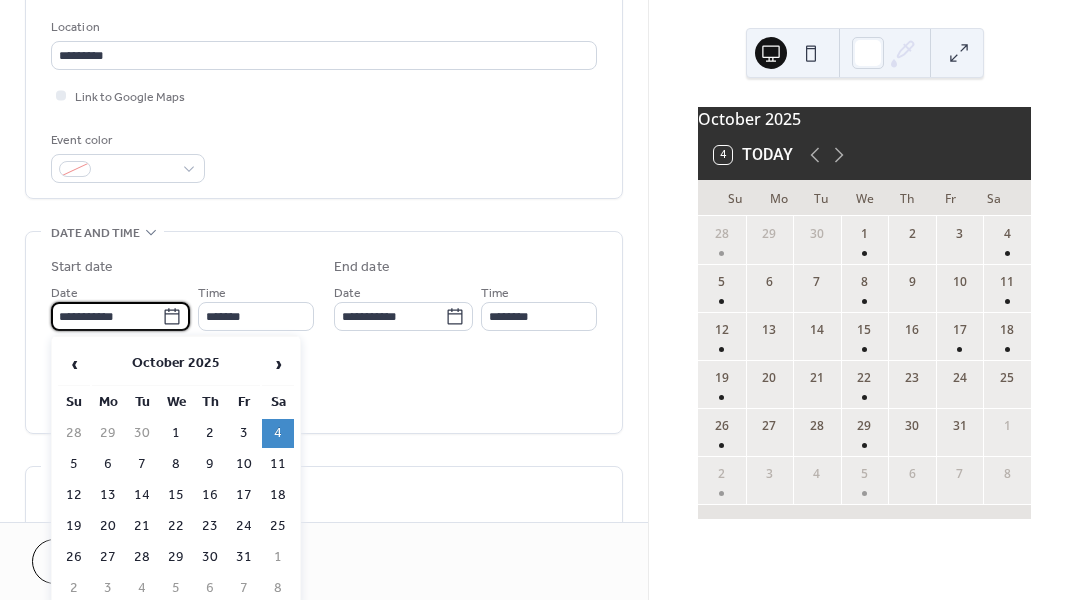 type on "**********" 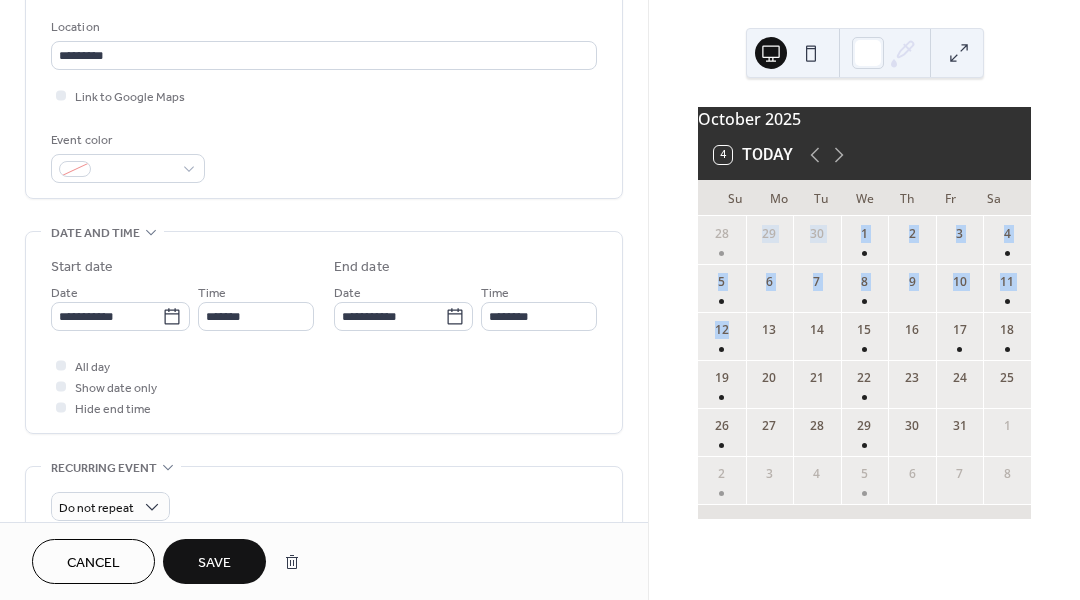 drag, startPoint x: 648, startPoint y: 271, endPoint x: 655, endPoint y: 366, distance: 95.257545 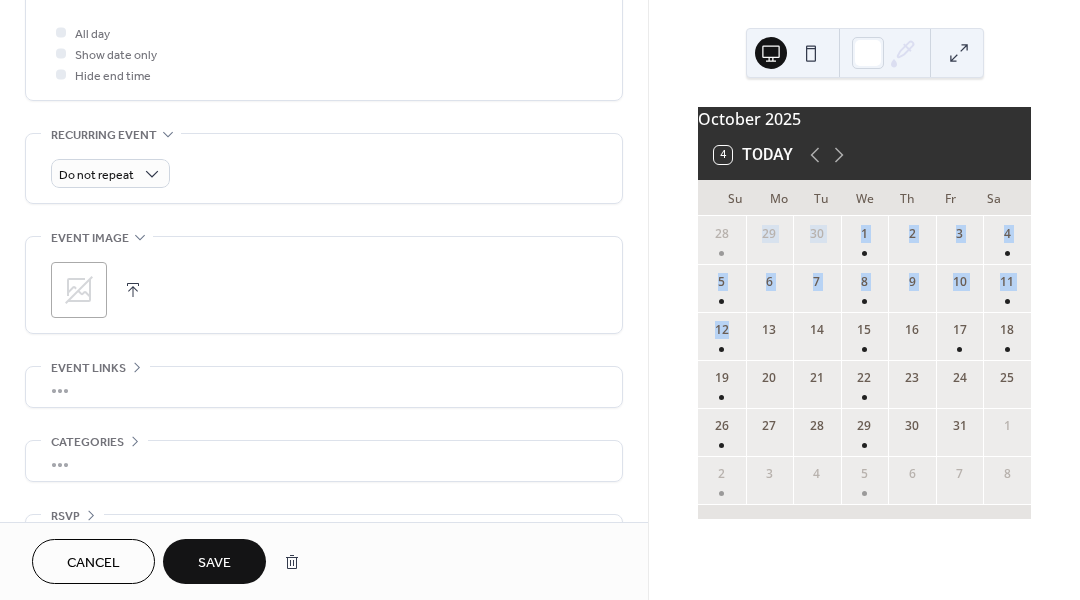 scroll, scrollTop: 765, scrollLeft: 0, axis: vertical 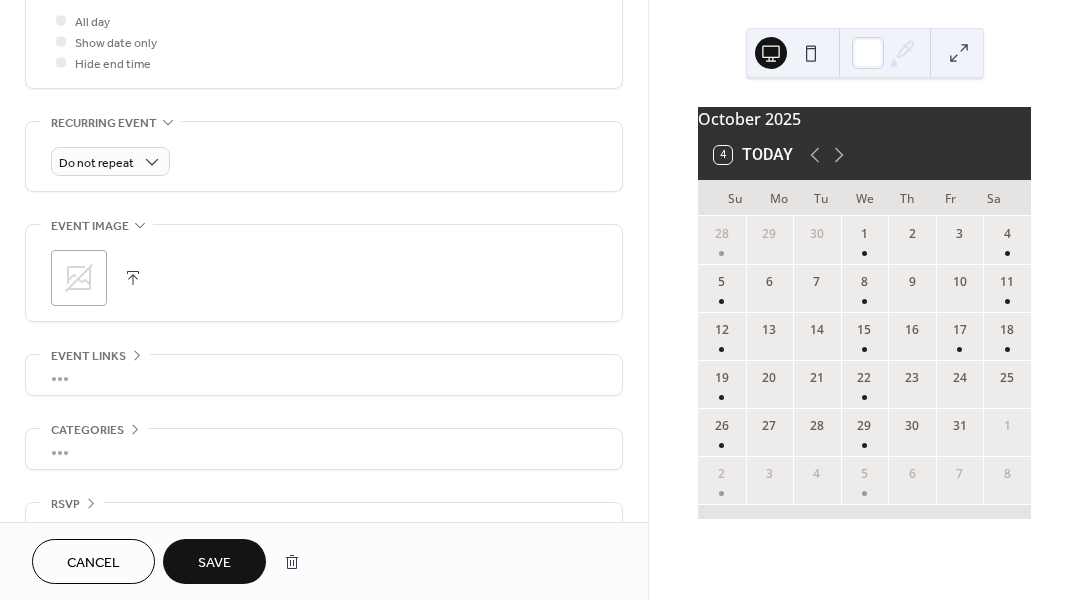 click on ";" at bounding box center [79, 278] 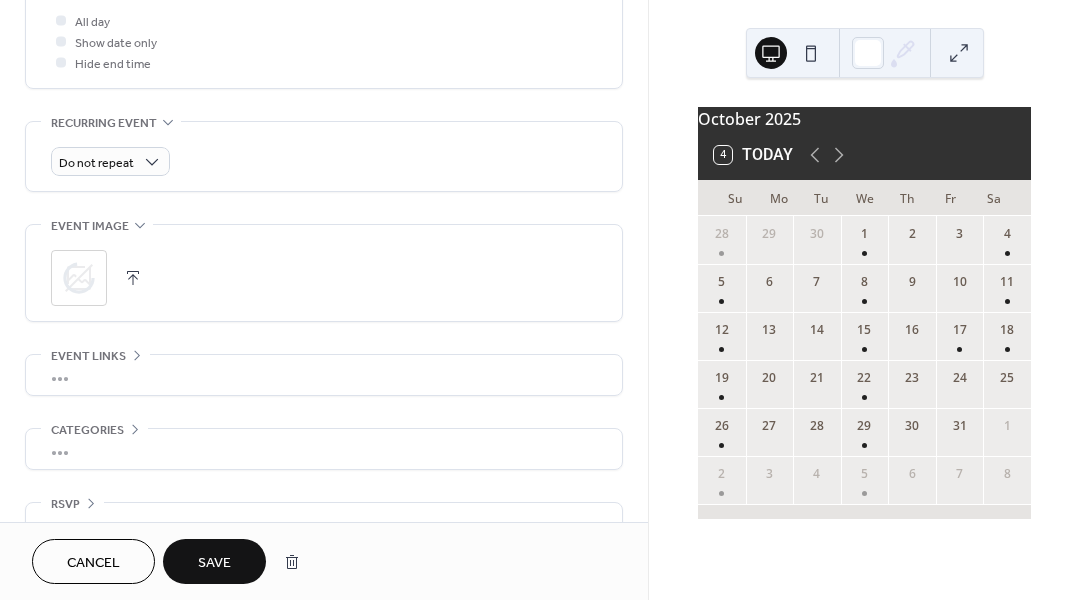 click on "Save" at bounding box center [214, 561] 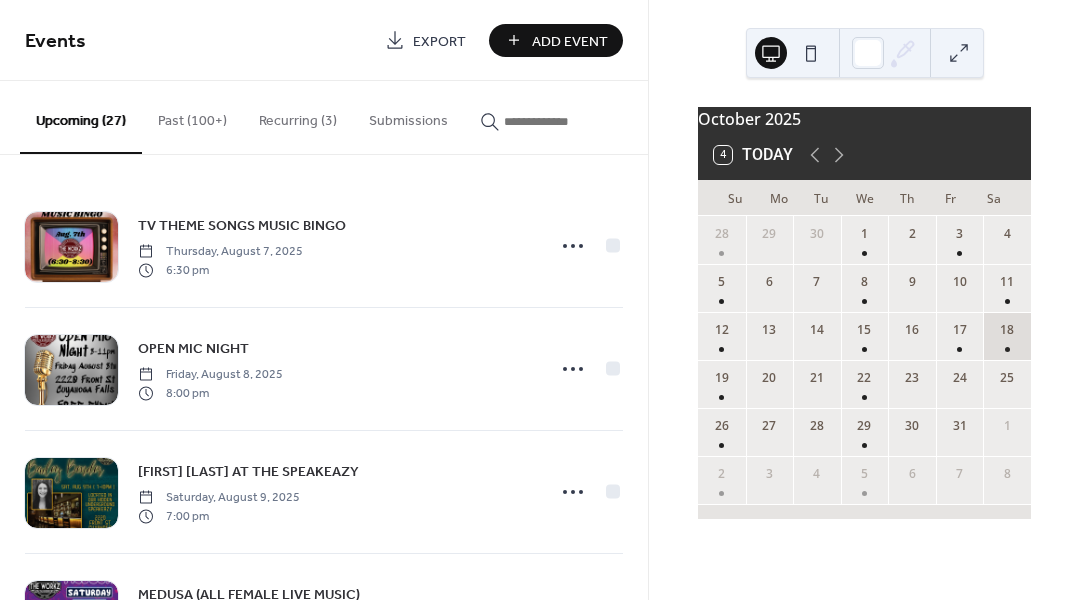 click on "18" at bounding box center (1007, 336) 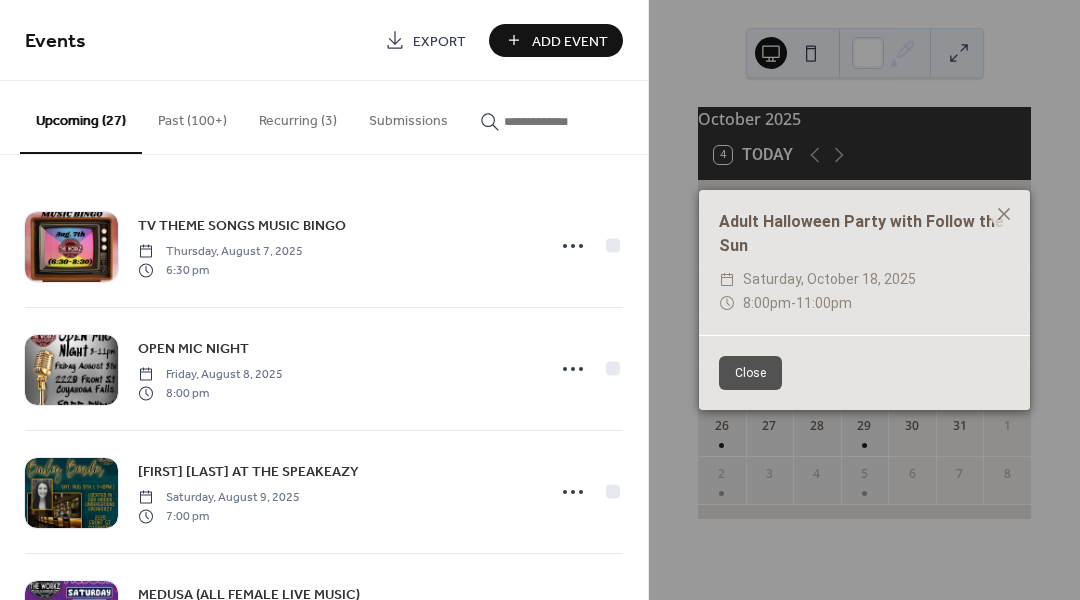 click on "Close" at bounding box center (750, 373) 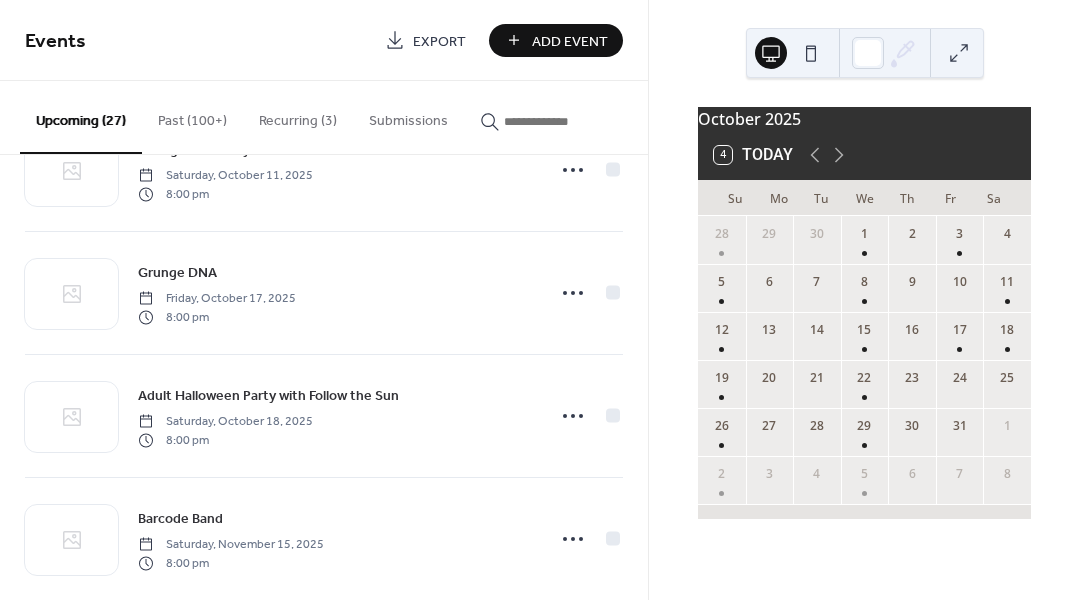 scroll, scrollTop: 2548, scrollLeft: 0, axis: vertical 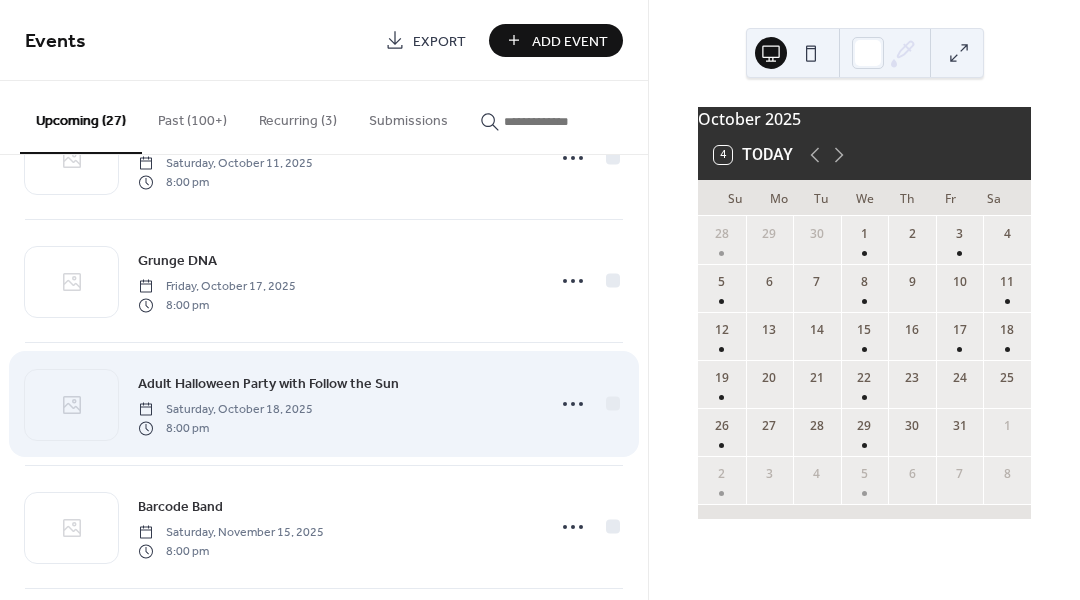 click on "Adult Halloween Party with Follow the Sun Saturday, [MONTH] 18, 2025 8:00 pm" at bounding box center [335, 404] 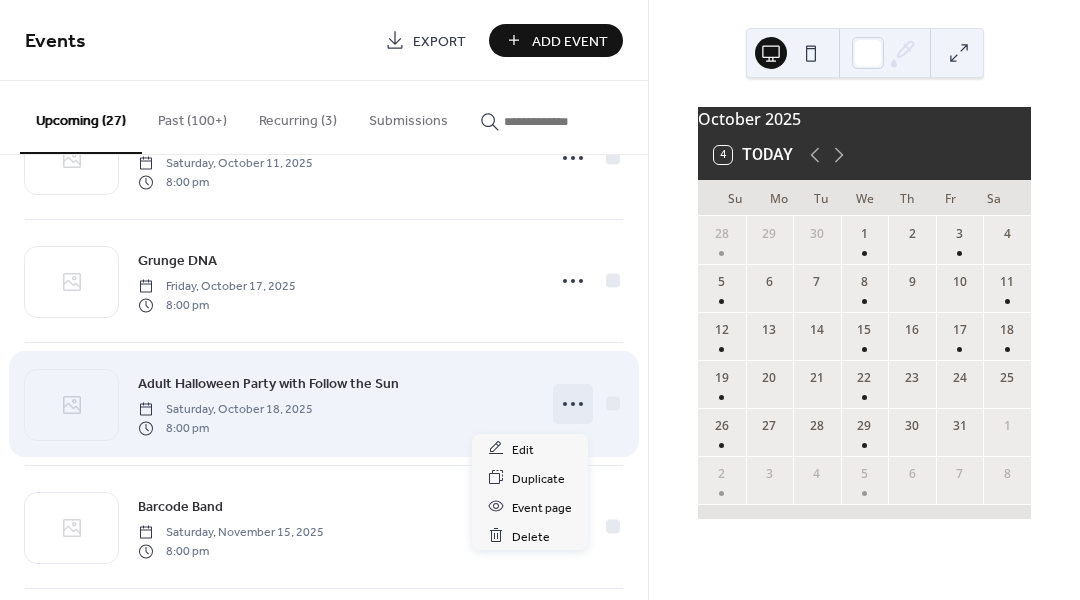 click 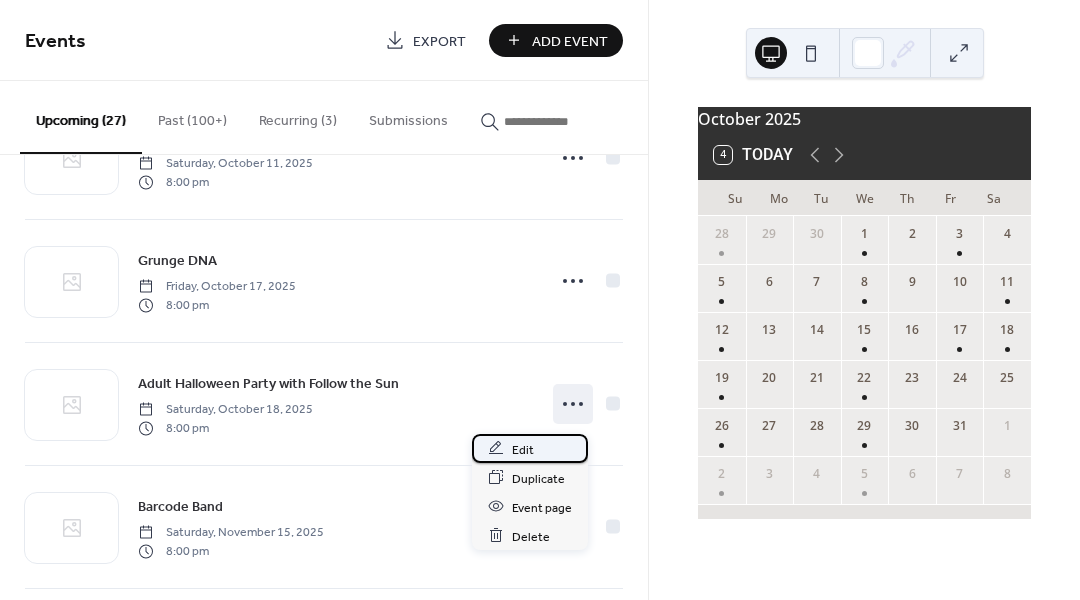 click on "Edit" at bounding box center [530, 448] 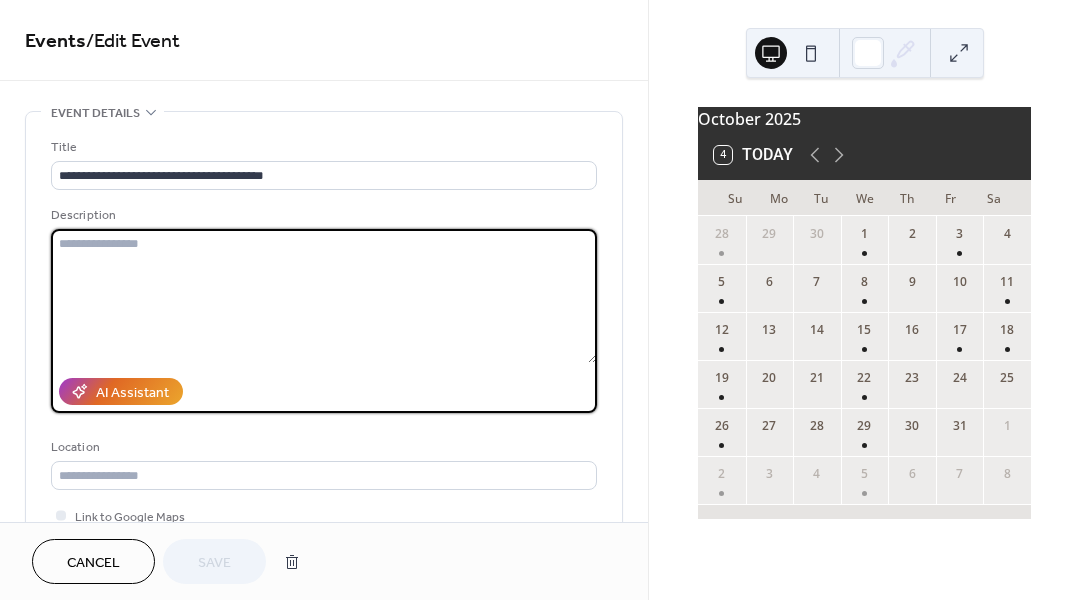 click at bounding box center [324, 296] 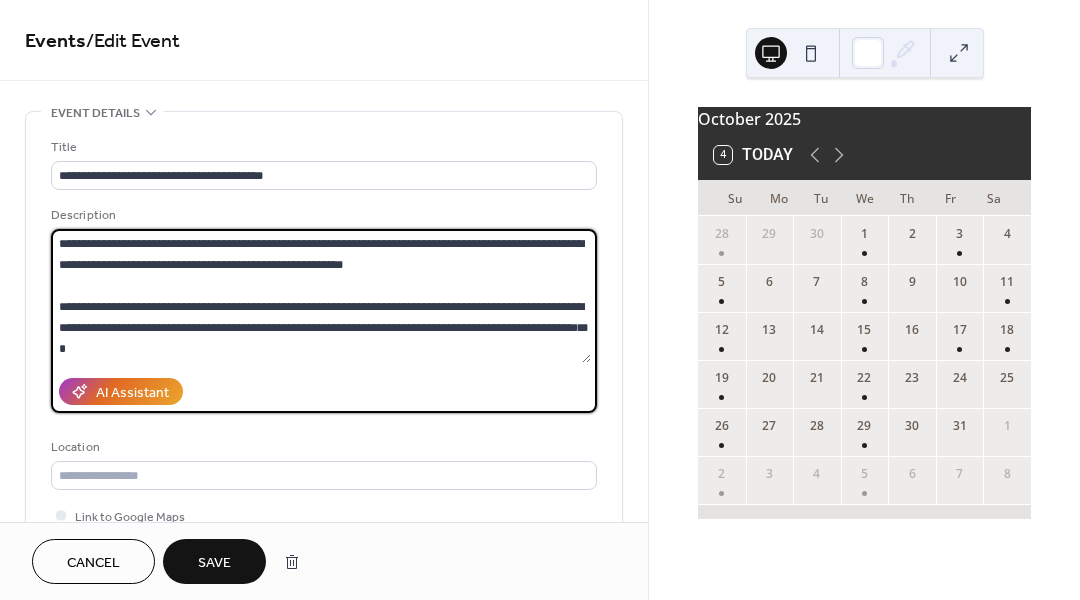 scroll, scrollTop: 102, scrollLeft: 0, axis: vertical 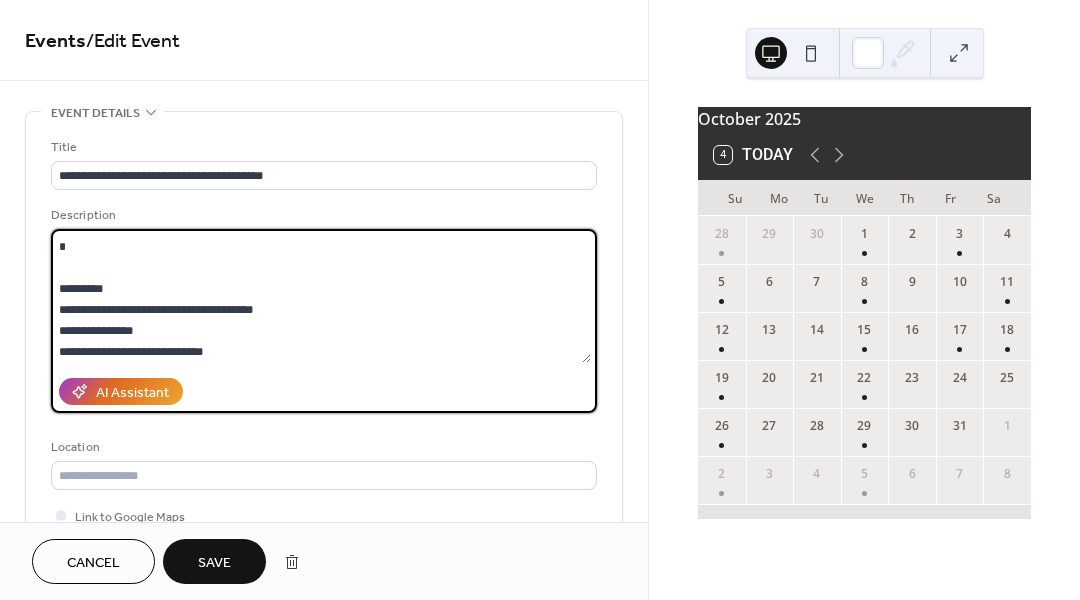 type on "**********" 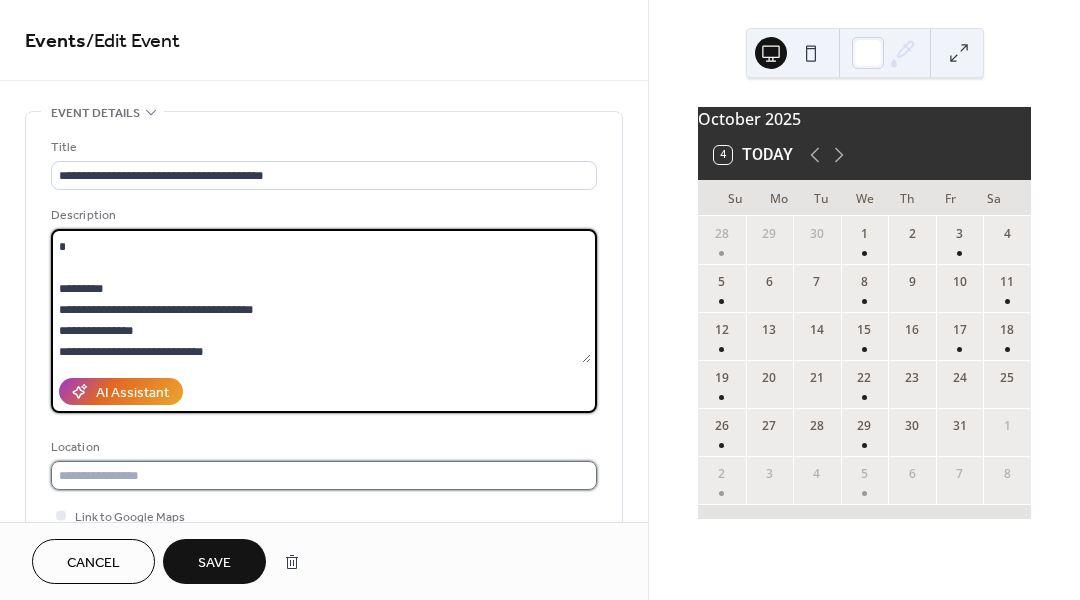 click at bounding box center [324, 475] 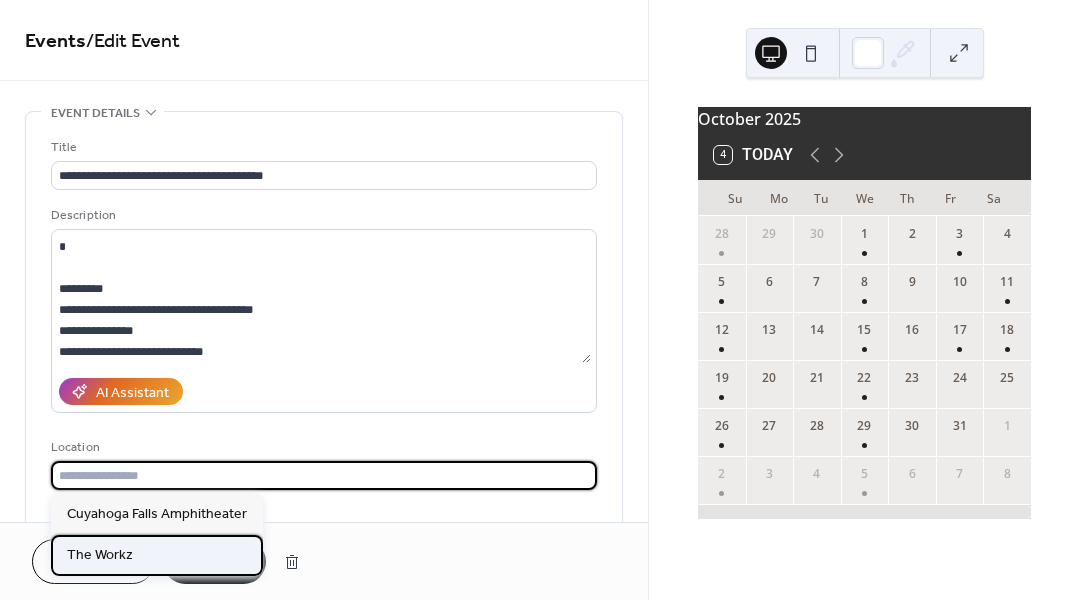 click on "The Workz" at bounding box center (157, 555) 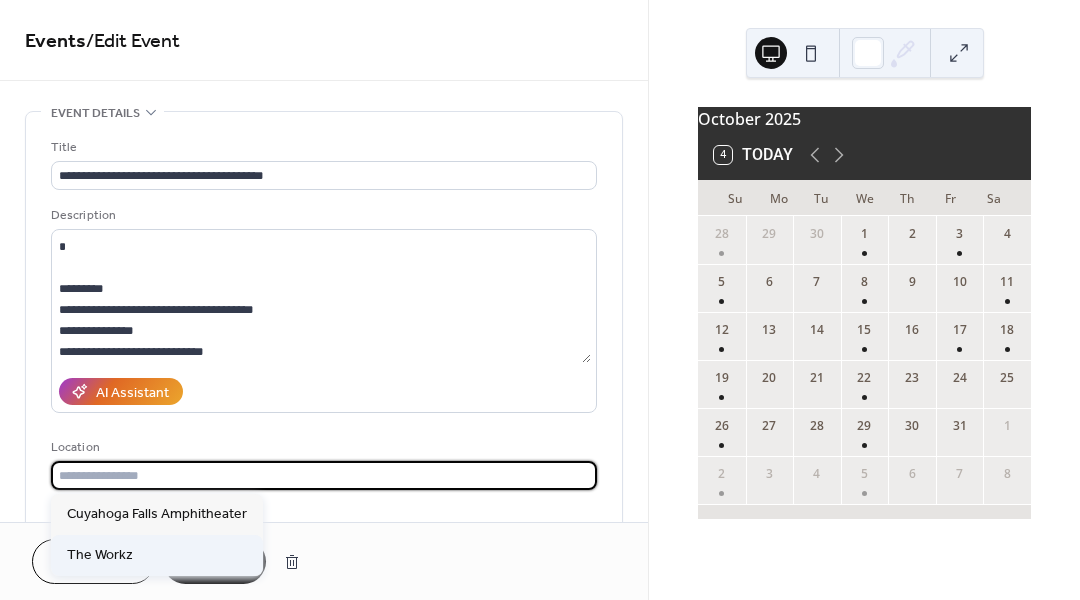 type on "*********" 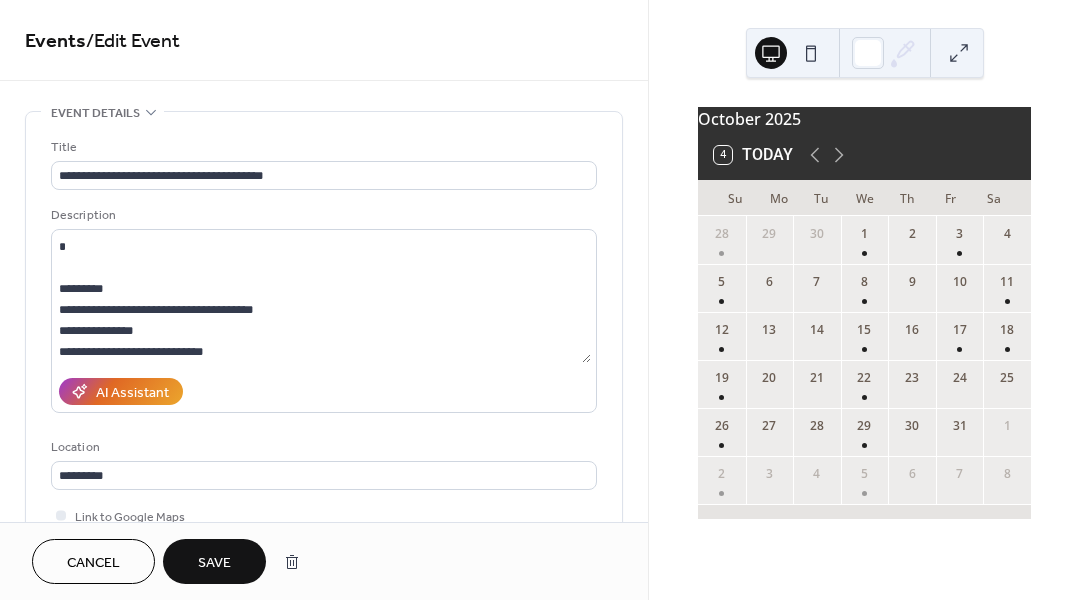 click on "**********" at bounding box center (324, 370) 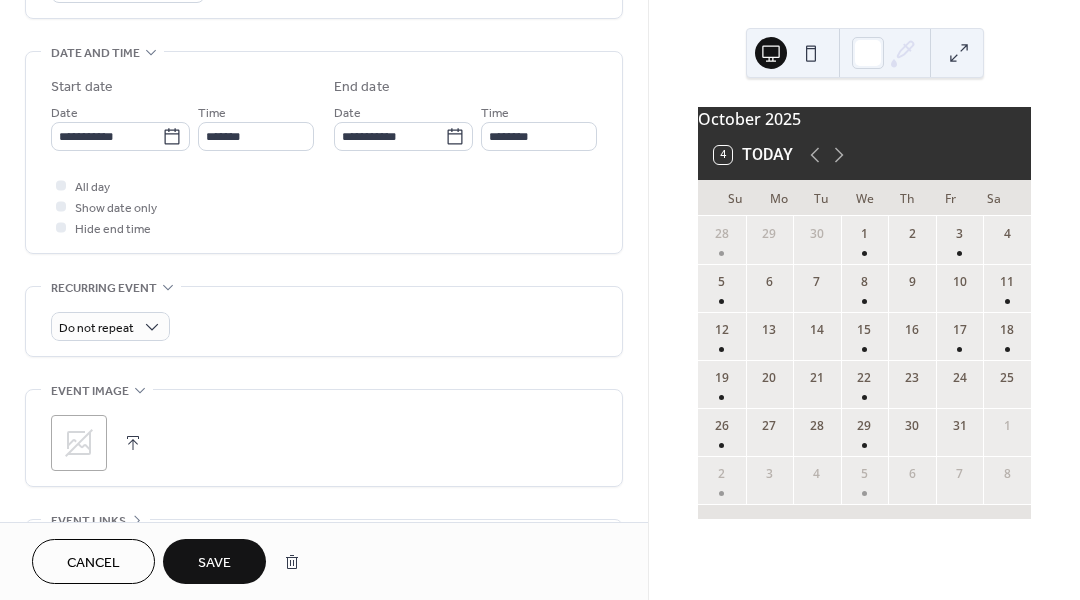 scroll, scrollTop: 640, scrollLeft: 0, axis: vertical 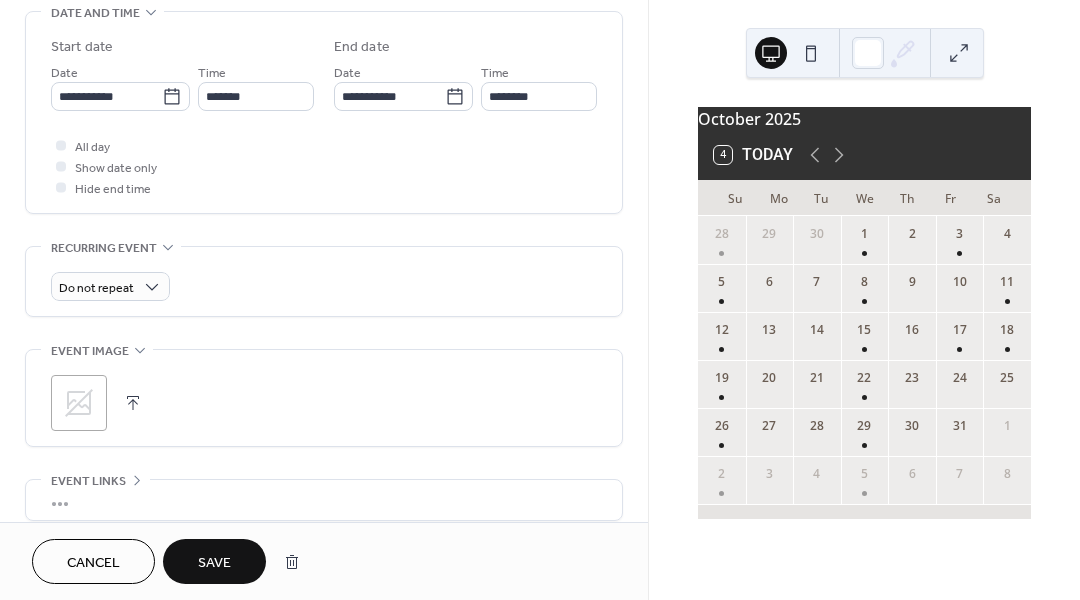 click on ";" at bounding box center (79, 403) 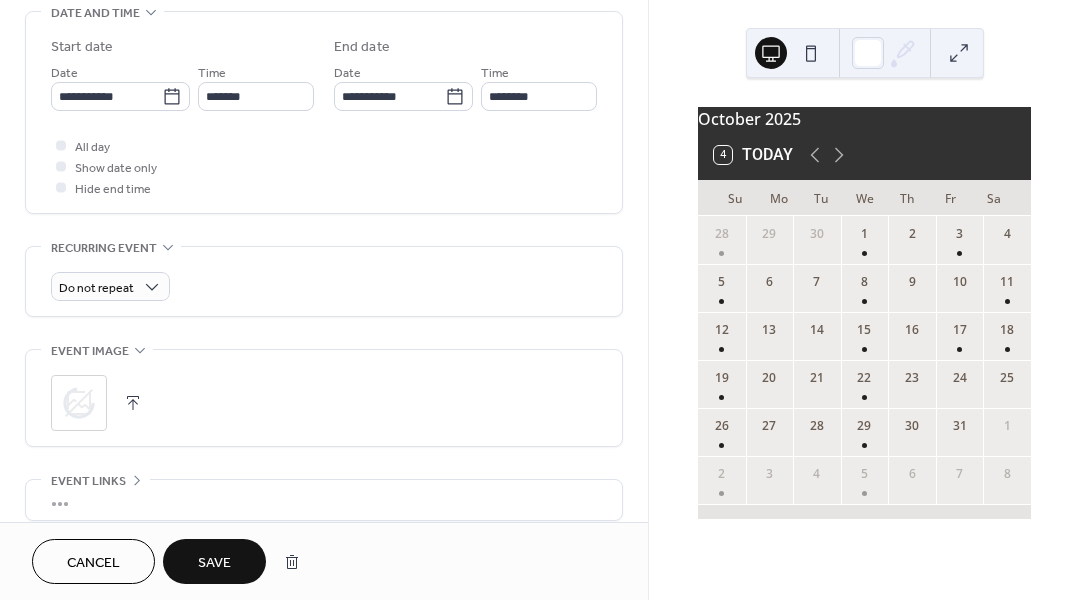 click on "Save" at bounding box center [214, 563] 